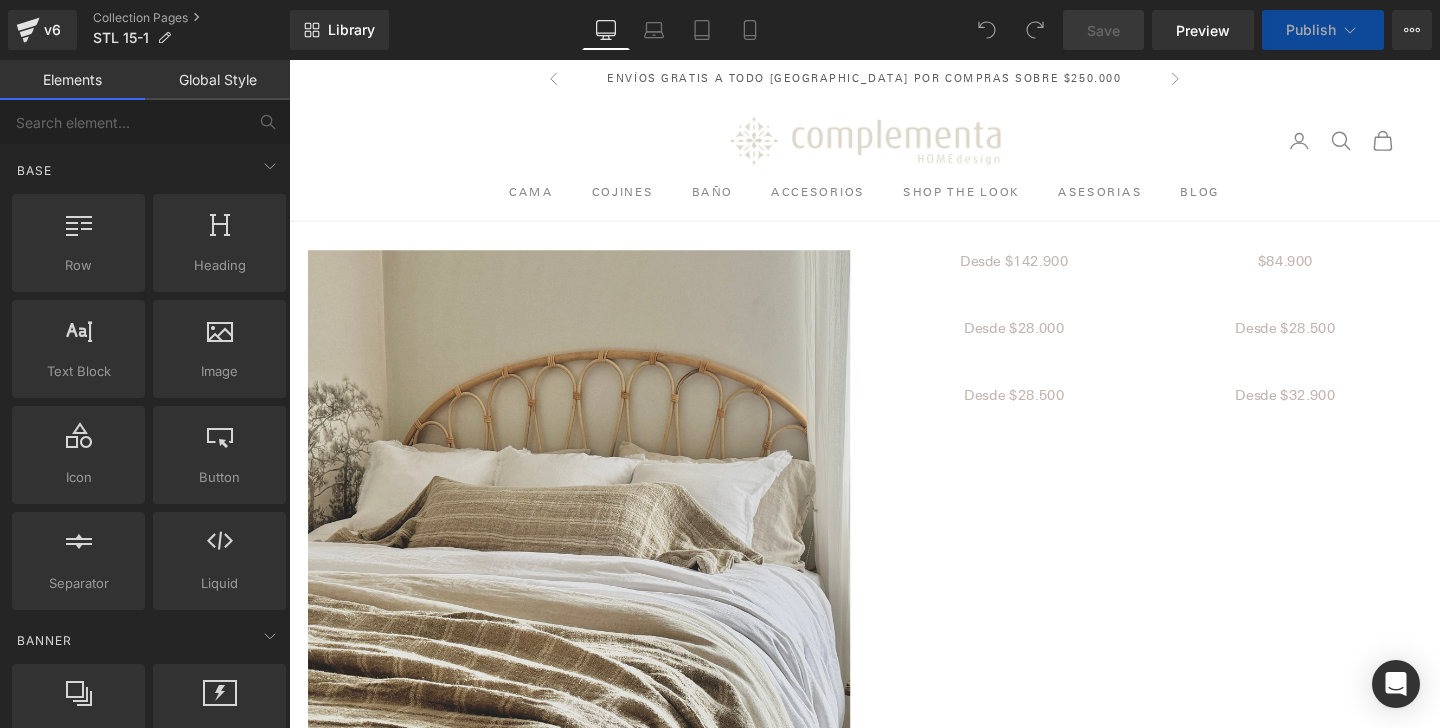scroll, scrollTop: 0, scrollLeft: 0, axis: both 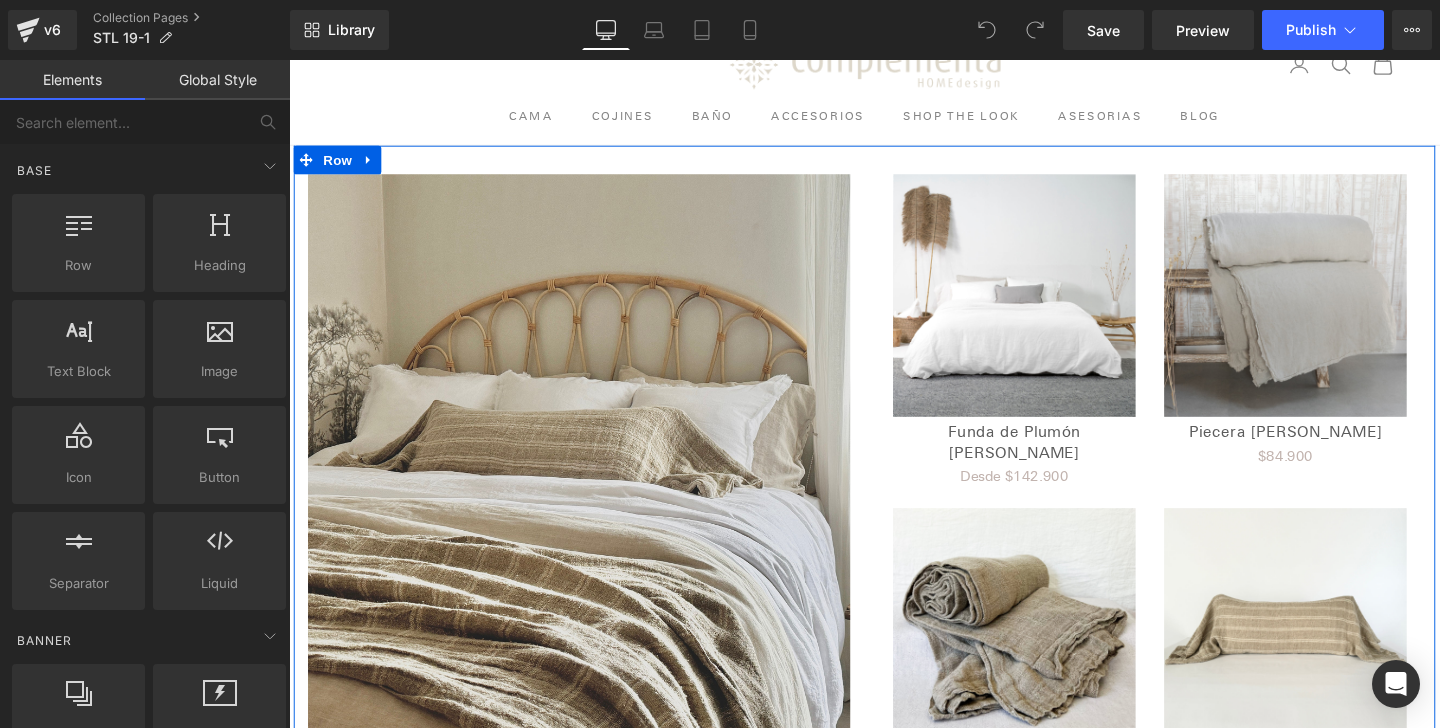 click at bounding box center [1051, 307] 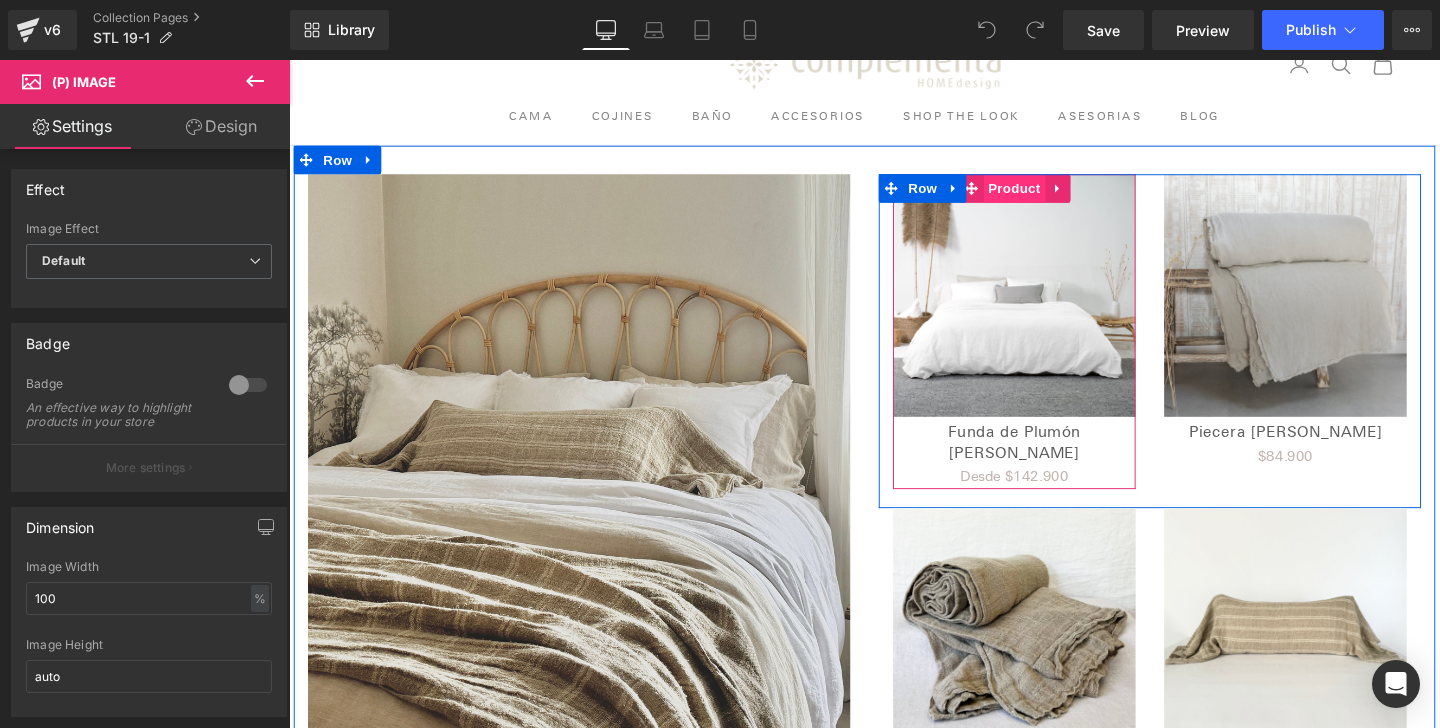 click on "Product" at bounding box center (1051, 195) 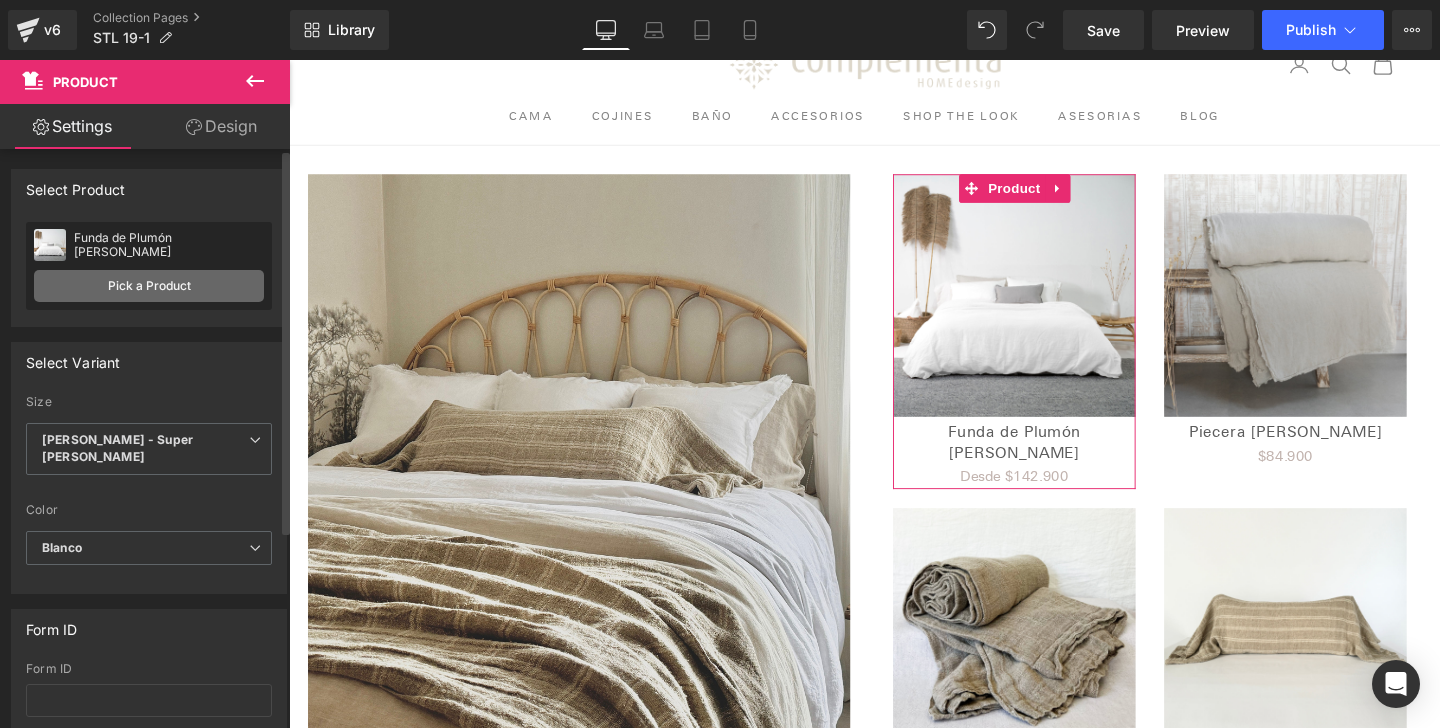 click on "Pick a Product" at bounding box center (149, 286) 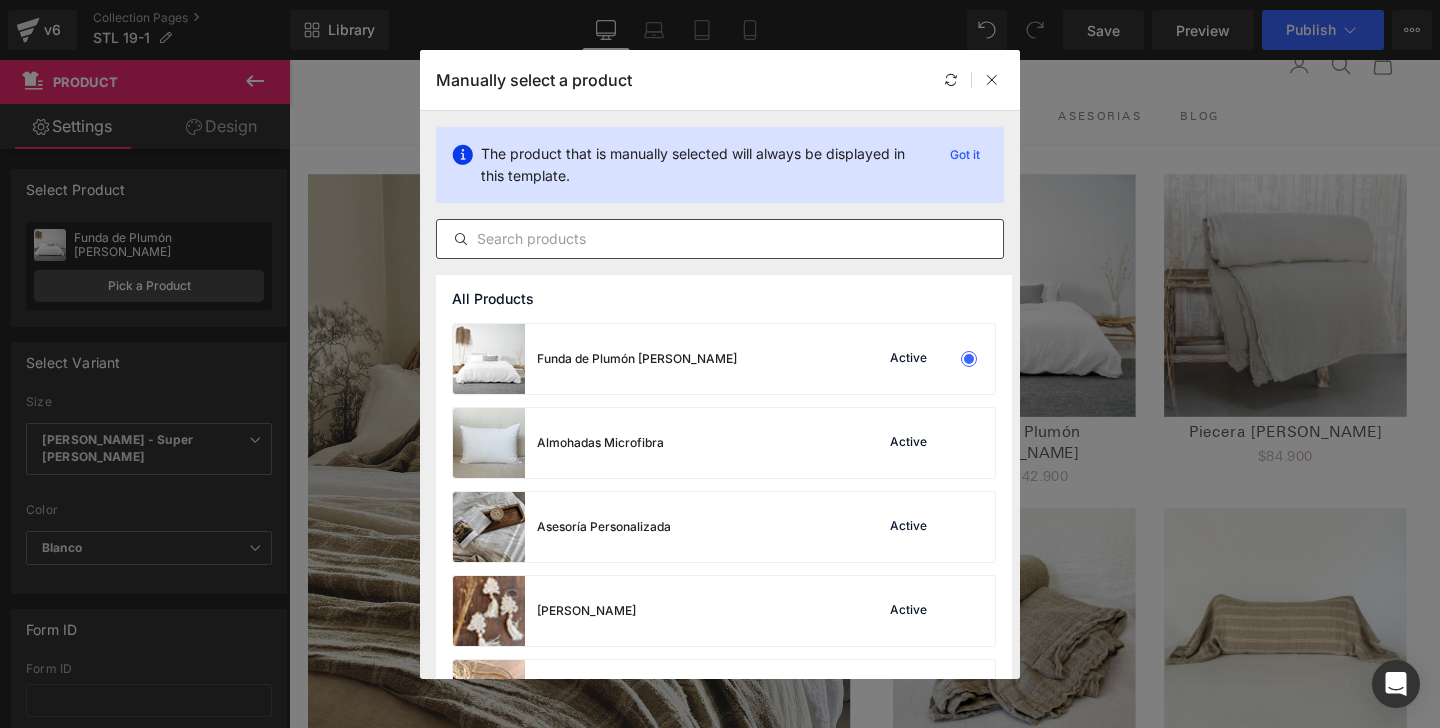 click at bounding box center (720, 239) 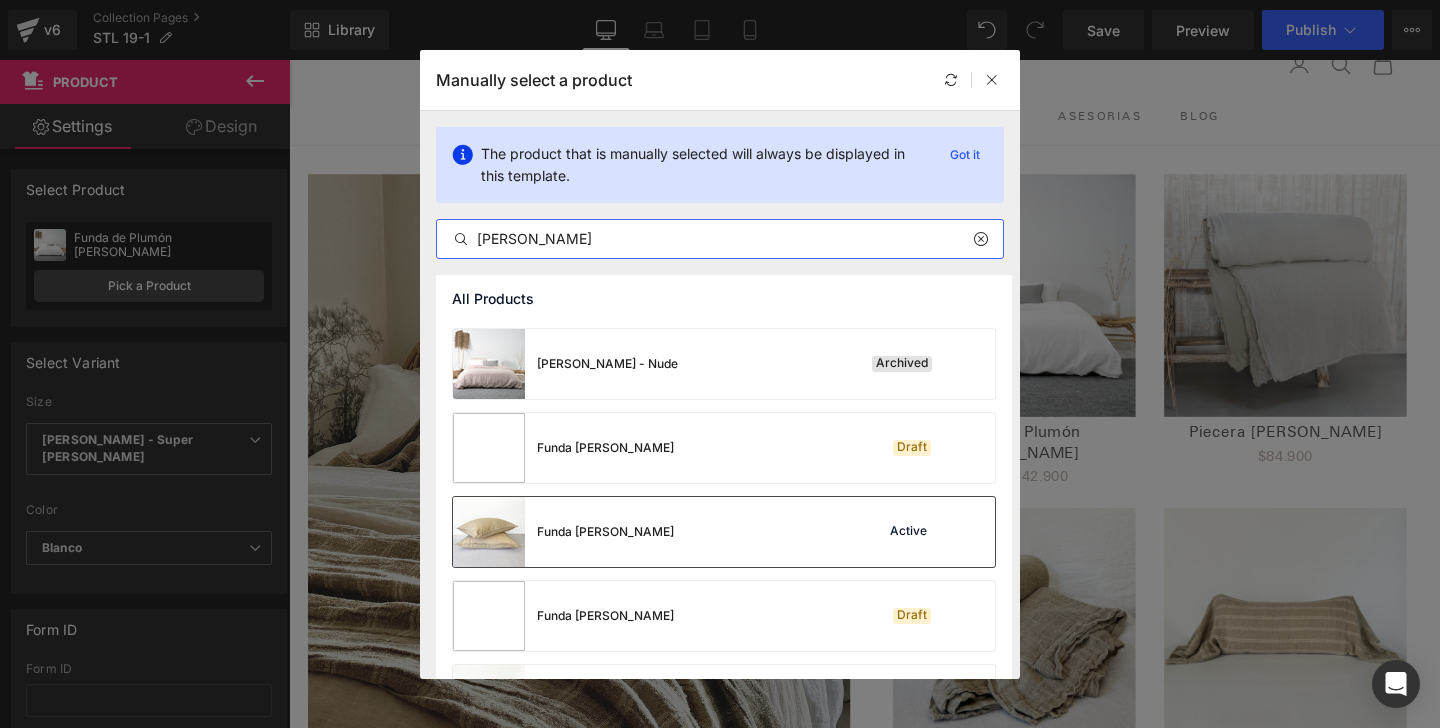 scroll, scrollTop: 0, scrollLeft: 0, axis: both 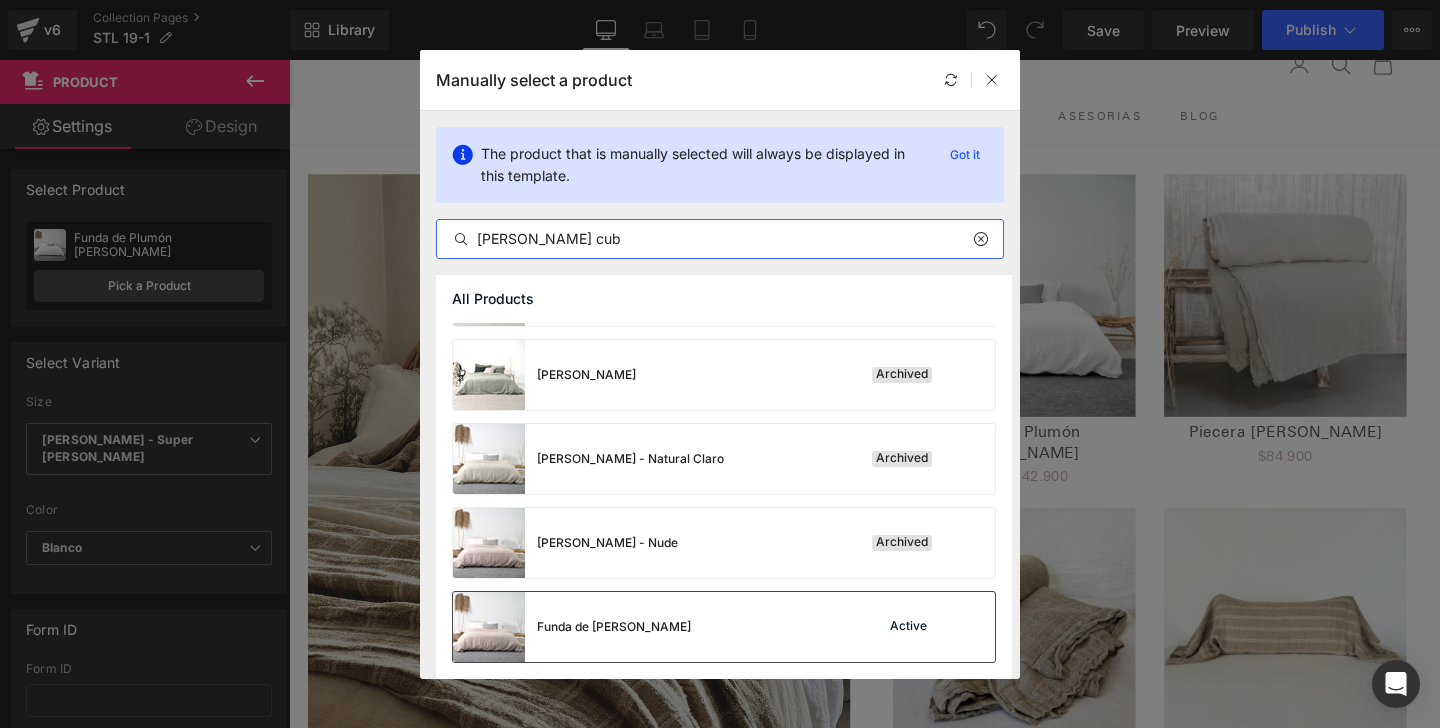 type on "maia cub" 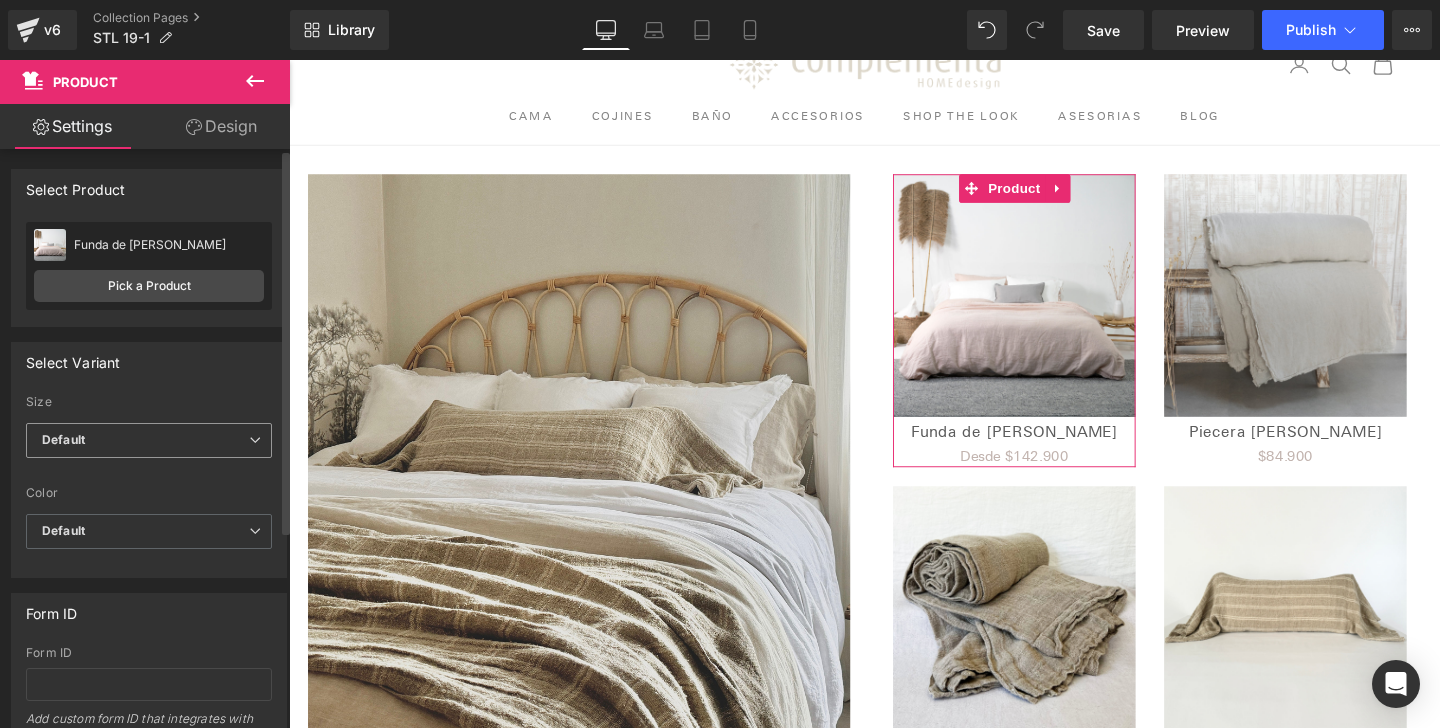 click on "Default" at bounding box center (149, 440) 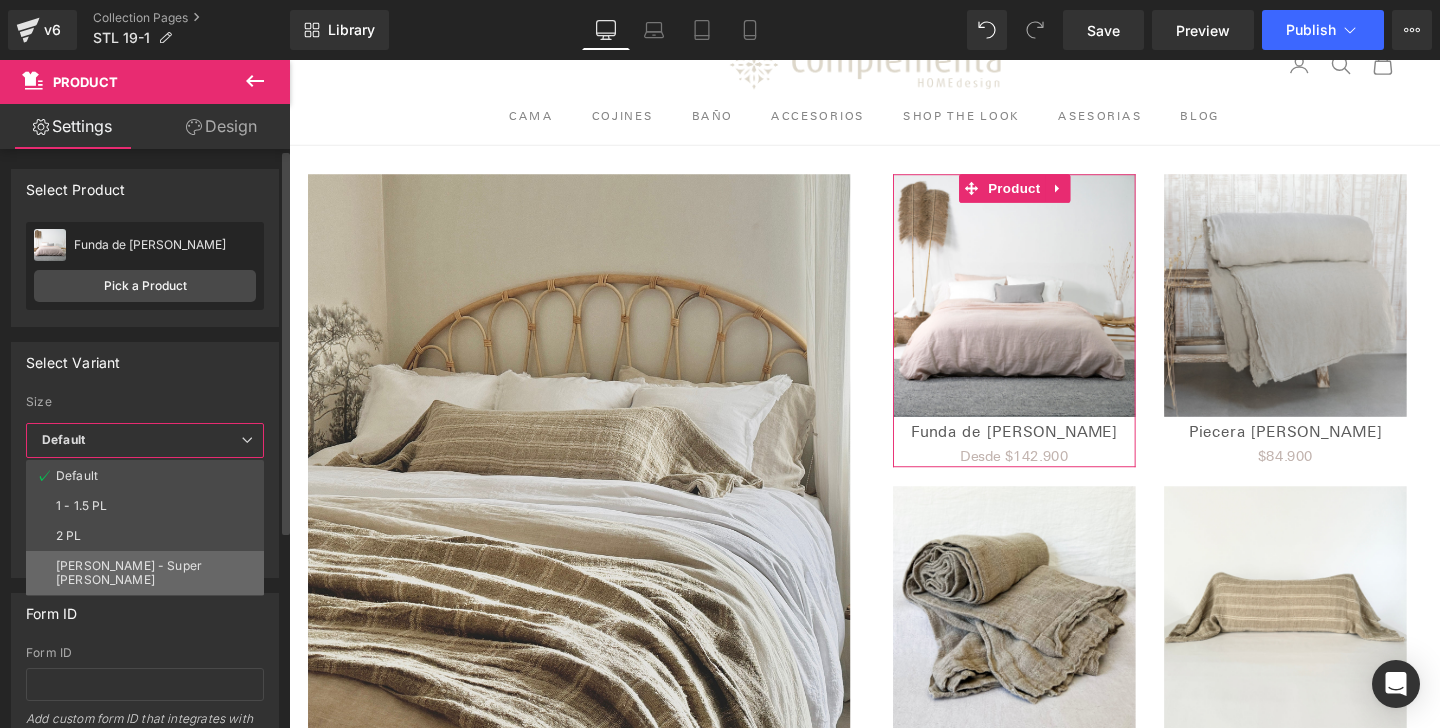 click on "King - Super King" at bounding box center (145, 573) 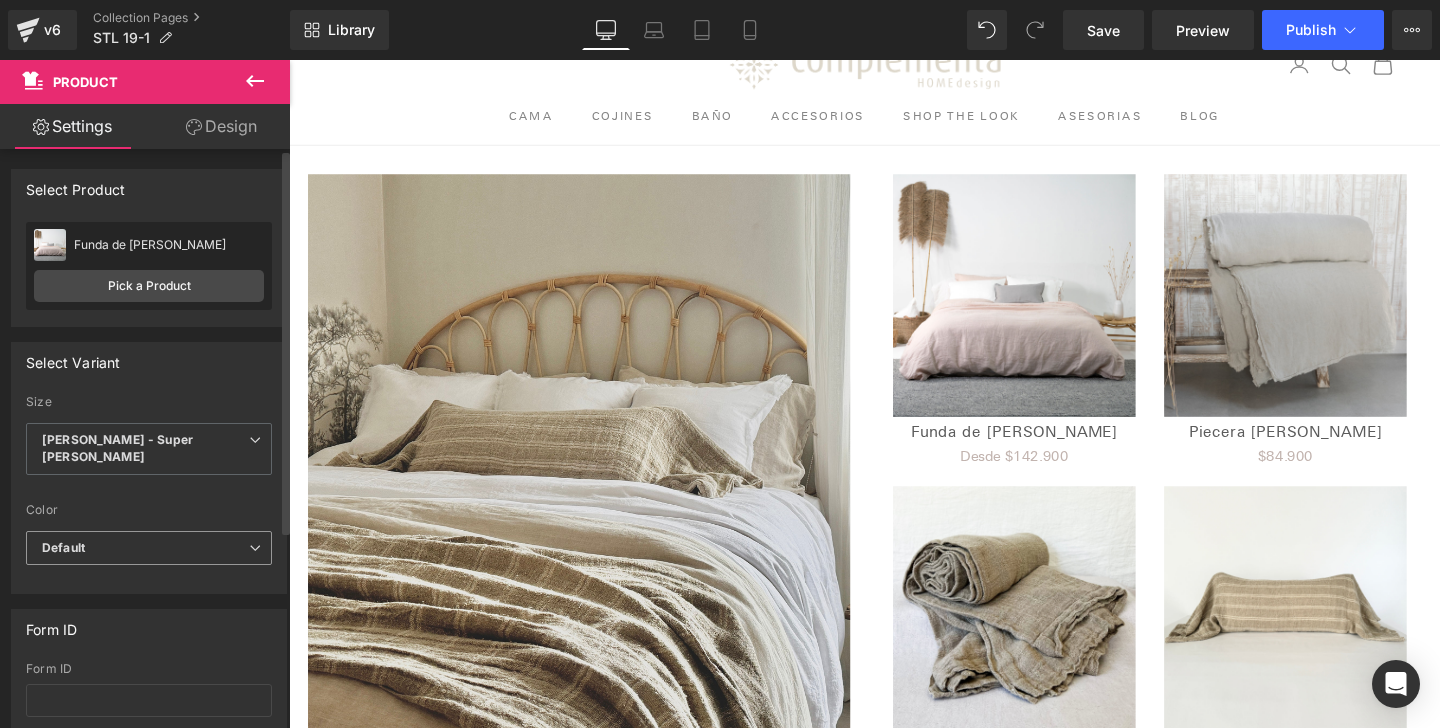 click on "Default" at bounding box center (149, 548) 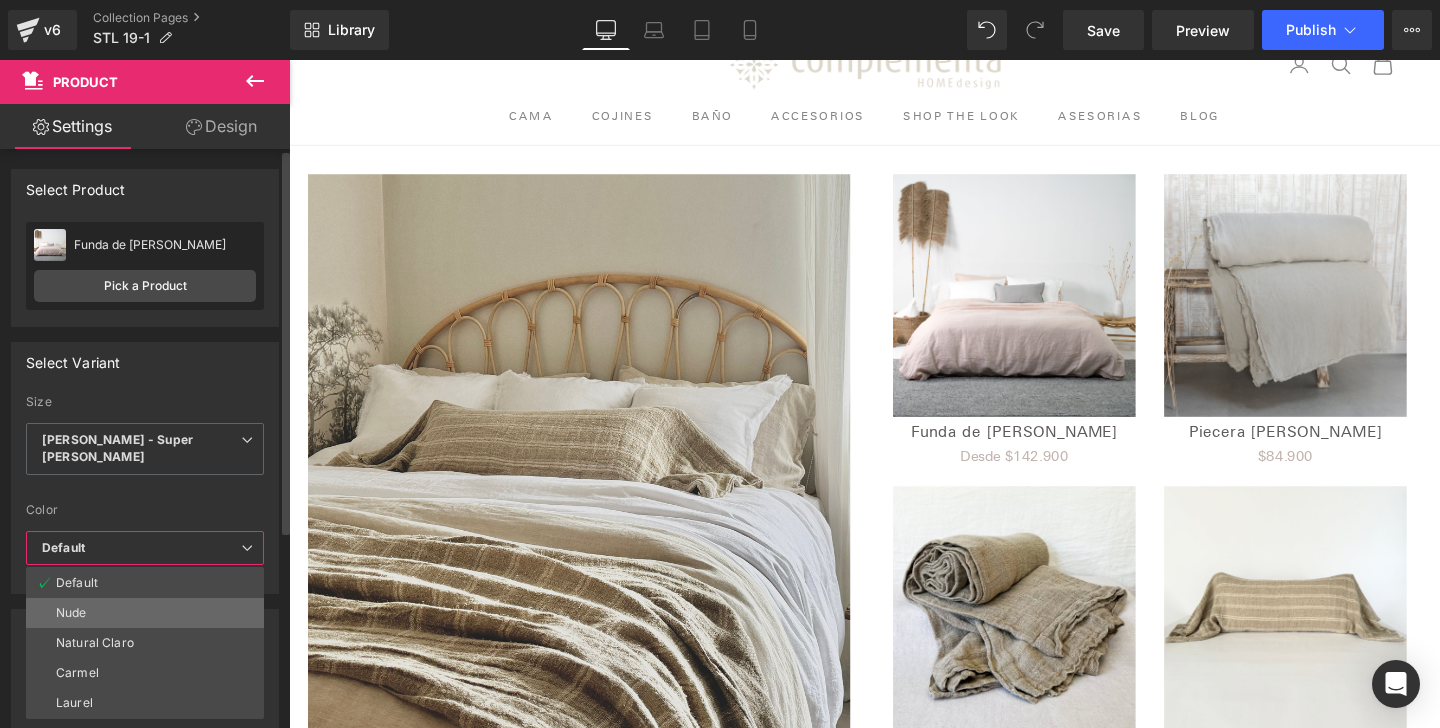click on "Nude" at bounding box center (145, 613) 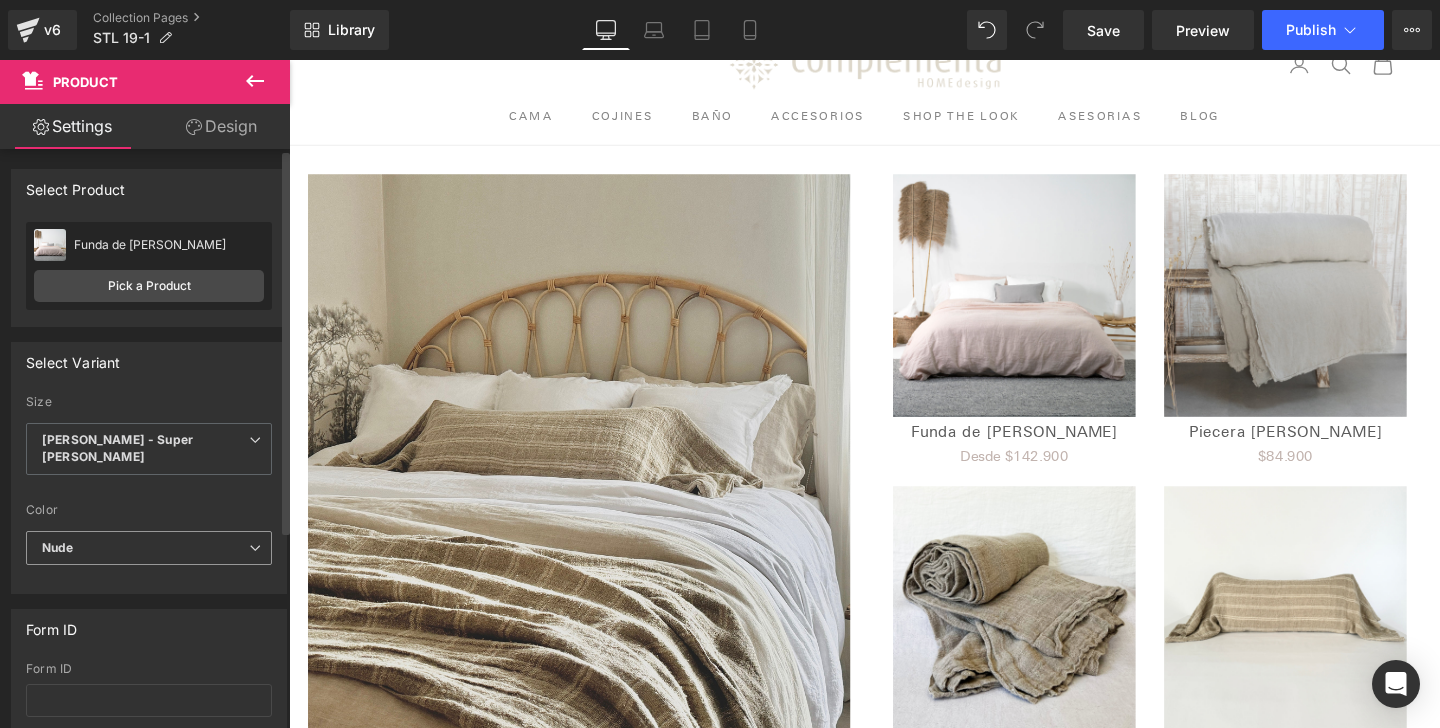 click on "Nude" at bounding box center (149, 548) 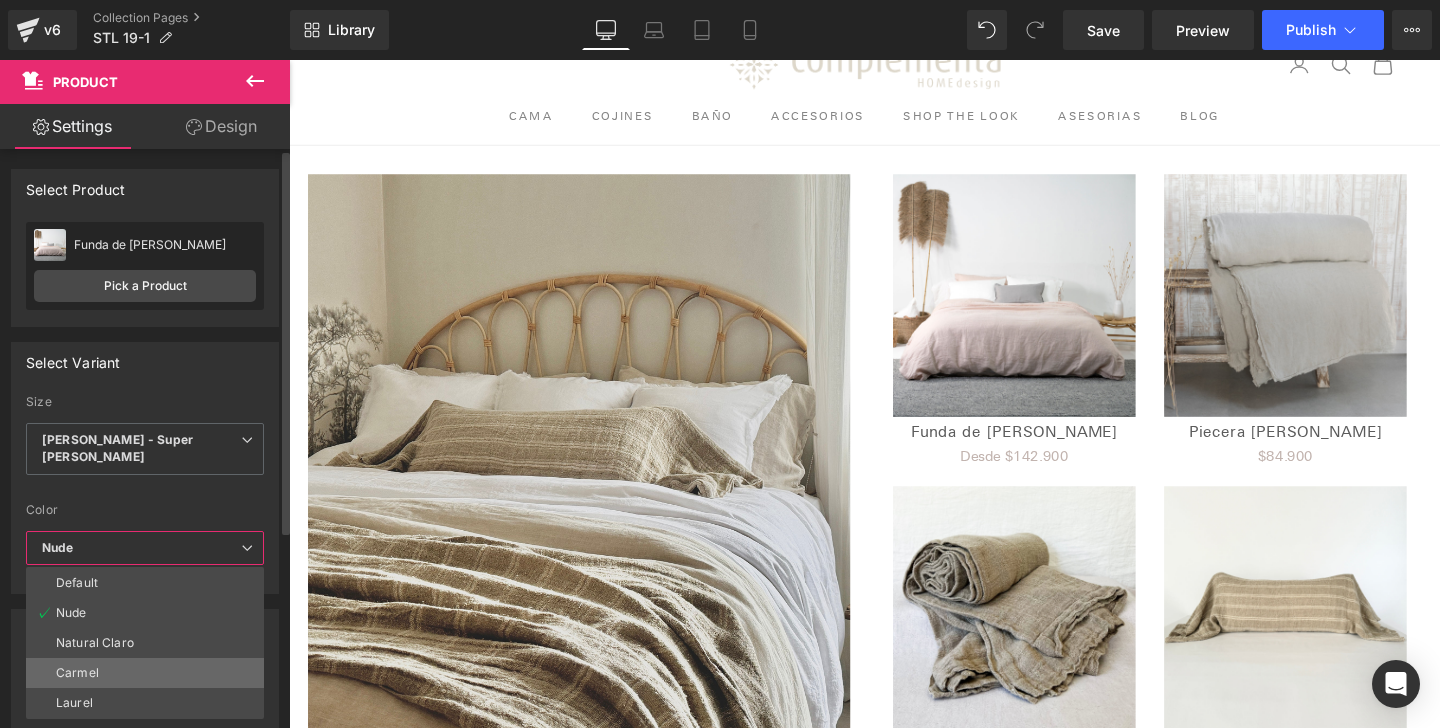 click on "Carmel" at bounding box center [145, 673] 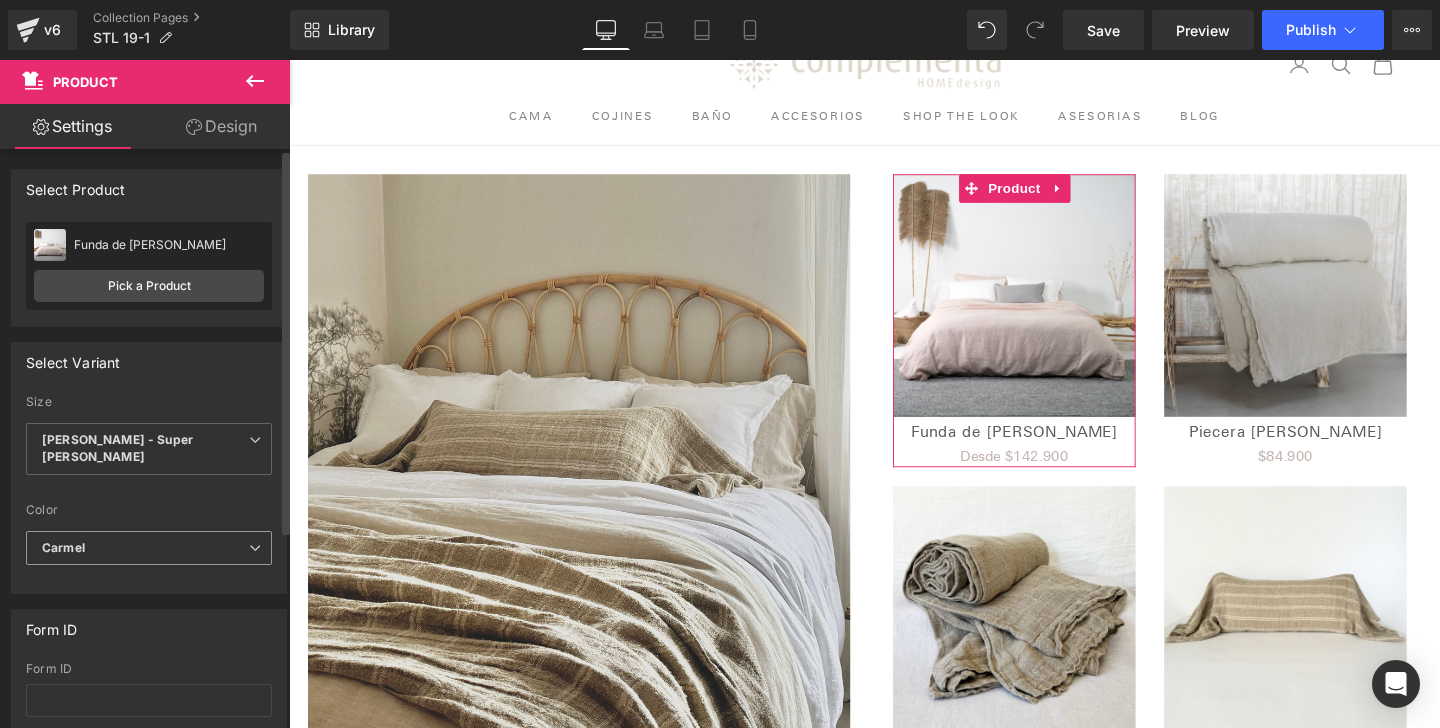 click on "Carmel" at bounding box center [149, 548] 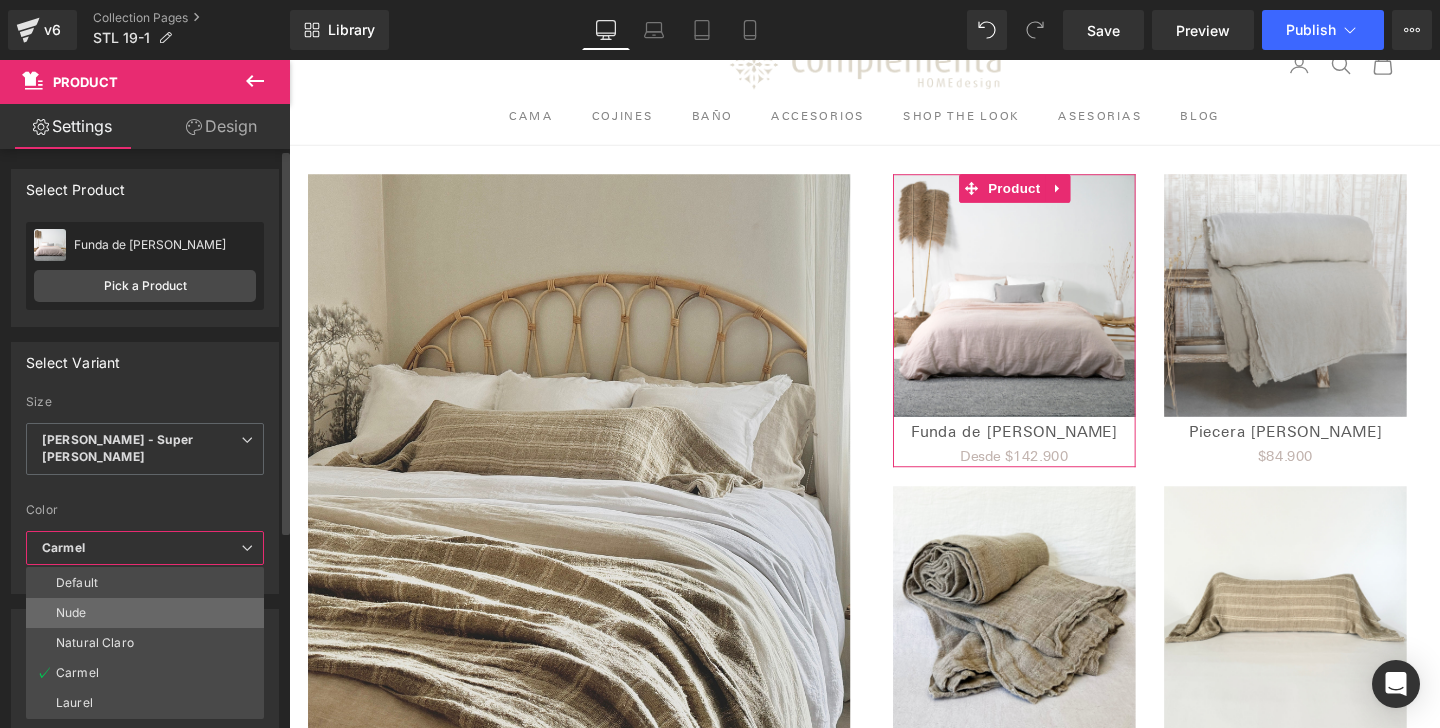 click on "Nude" at bounding box center (145, 613) 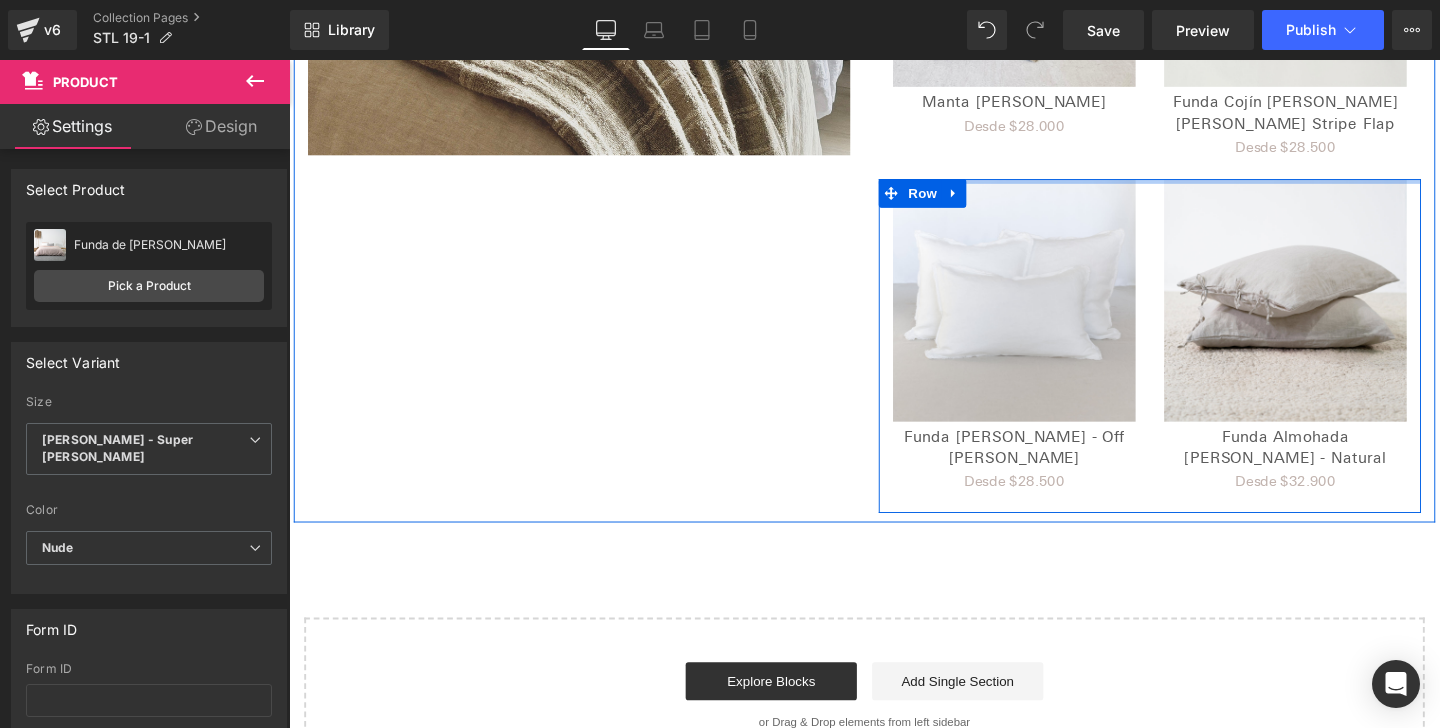 scroll, scrollTop: 754, scrollLeft: 0, axis: vertical 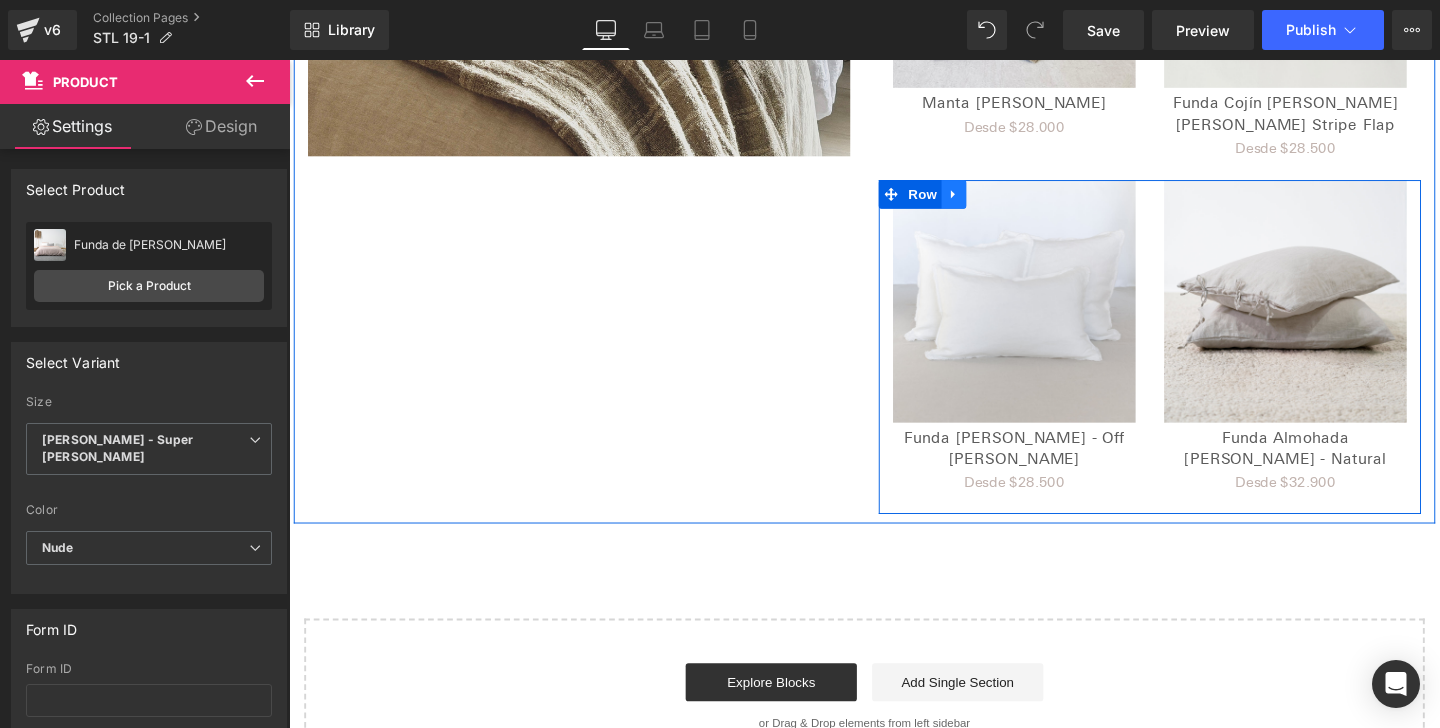 click 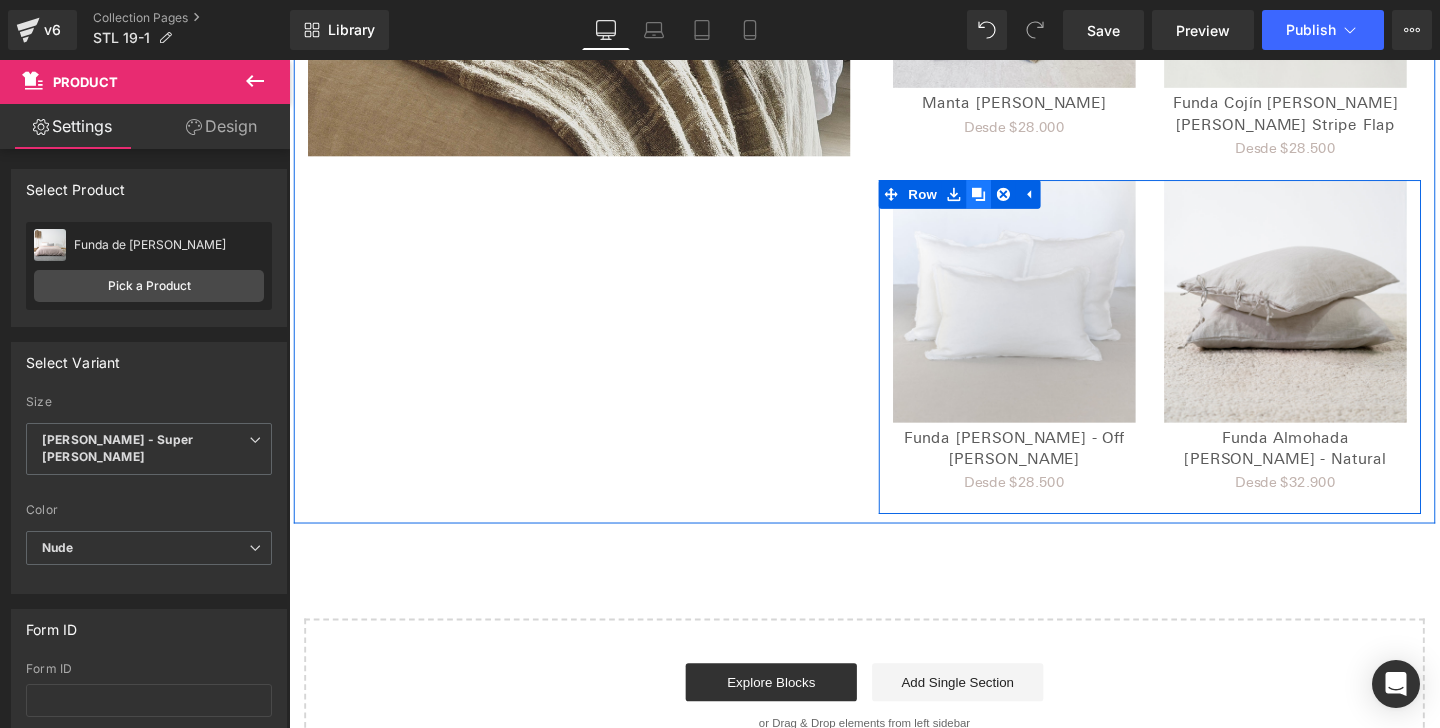 click 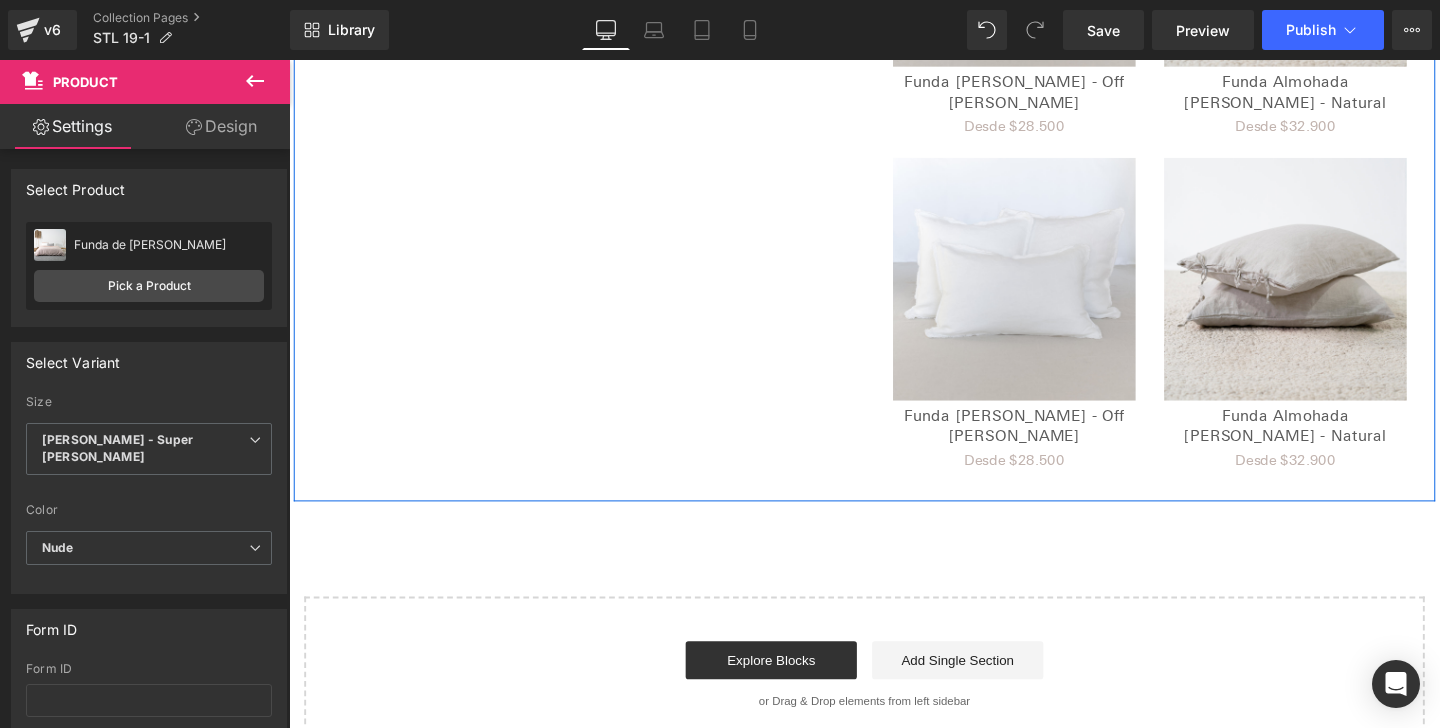 scroll, scrollTop: 1152, scrollLeft: 0, axis: vertical 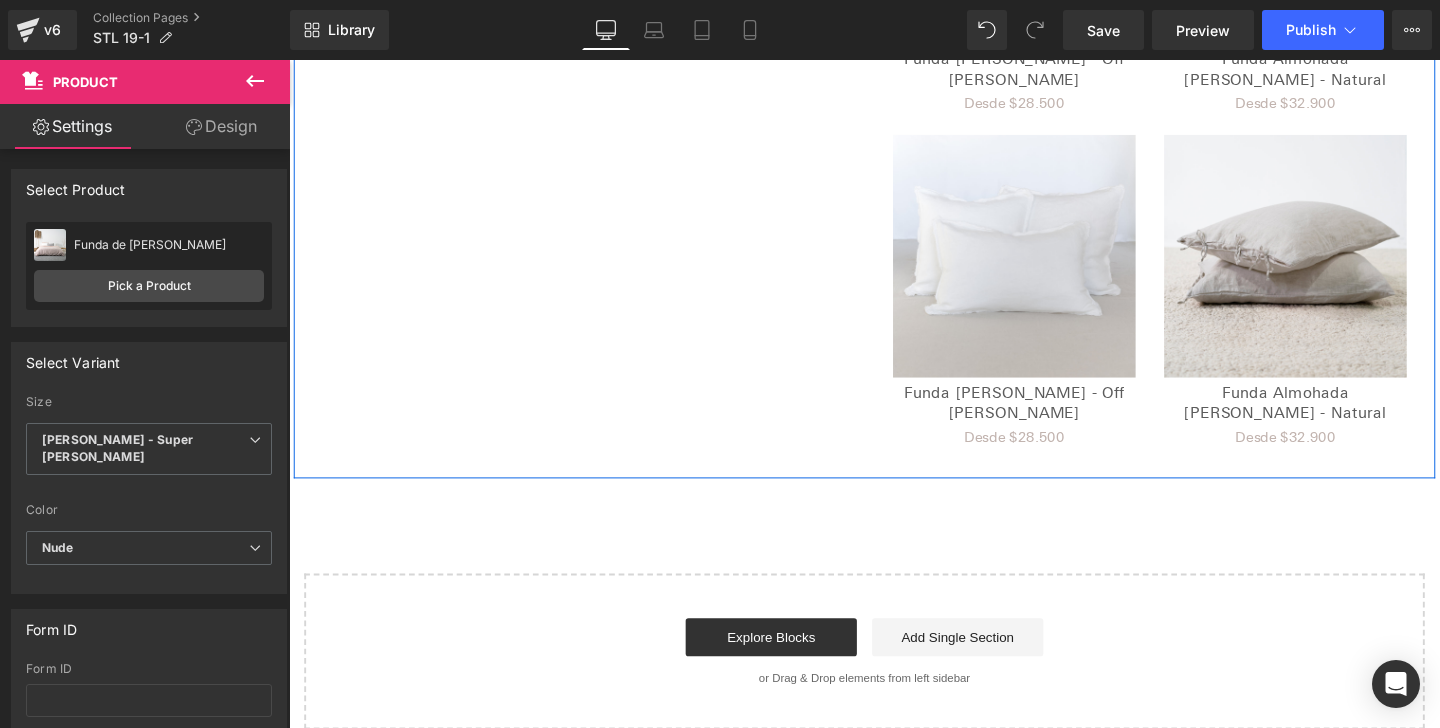 click at bounding box center (1051, 266) 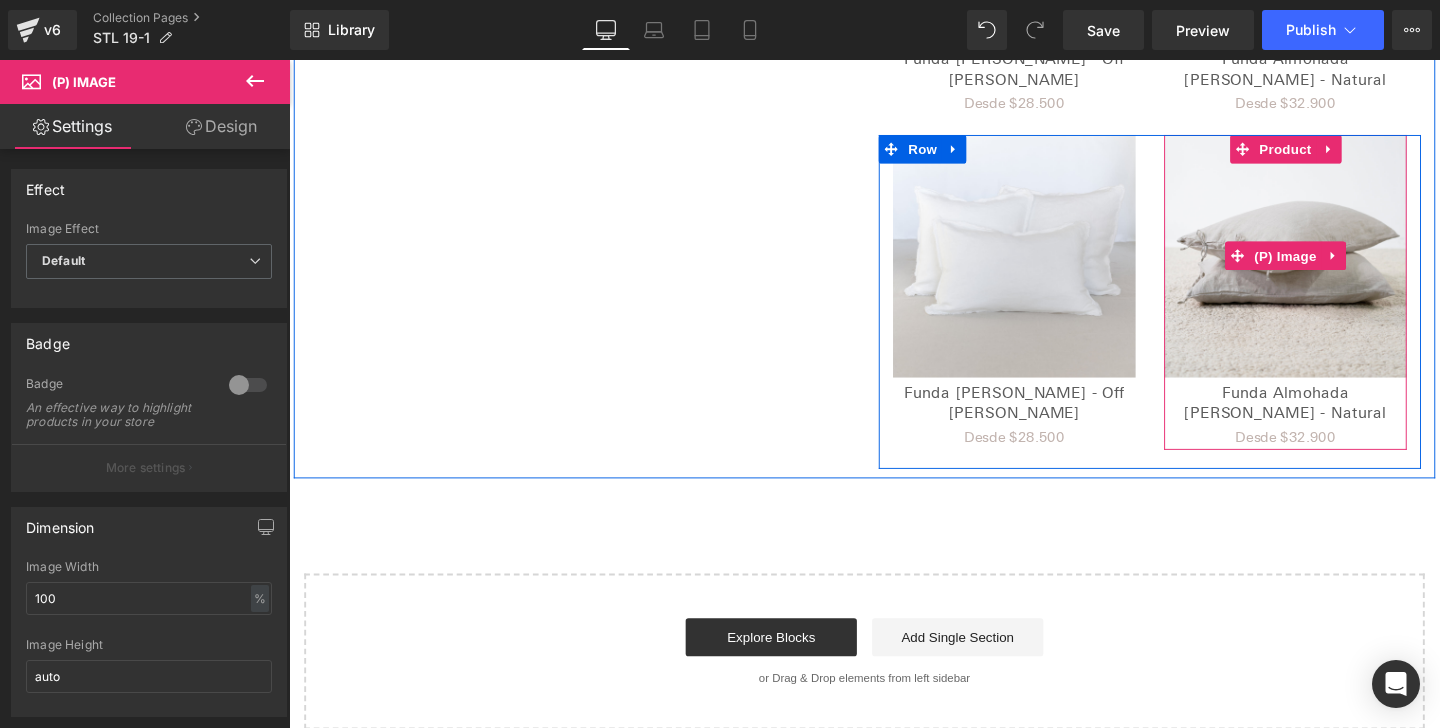 click at bounding box center [1336, 266] 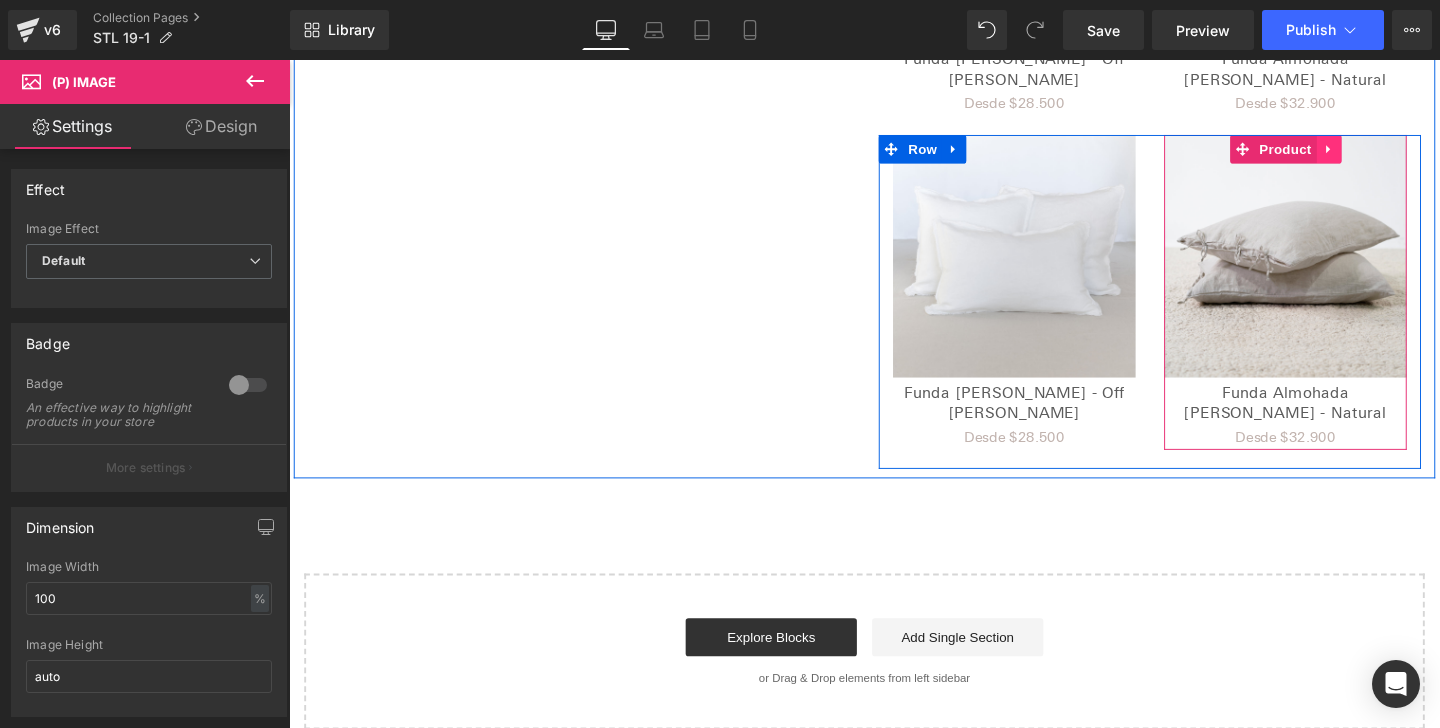 click 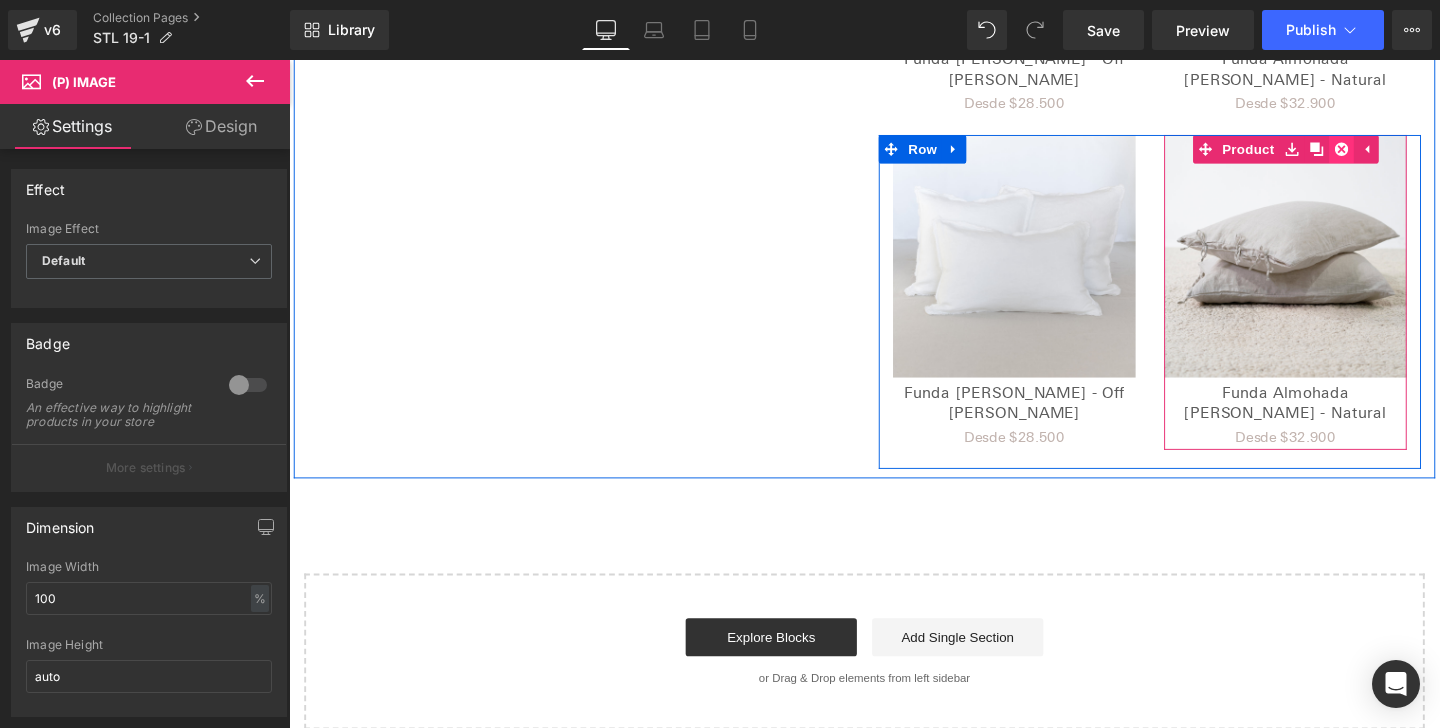 click 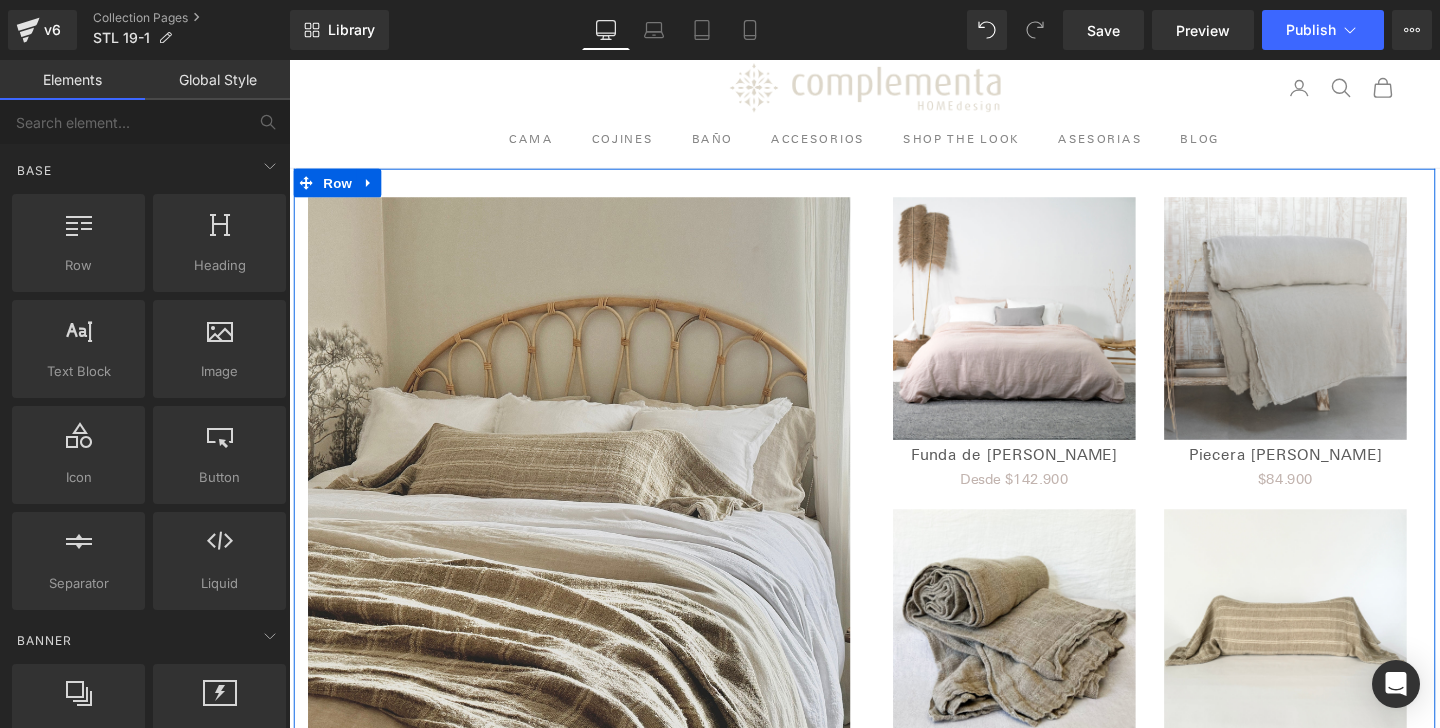 scroll, scrollTop: 0, scrollLeft: 0, axis: both 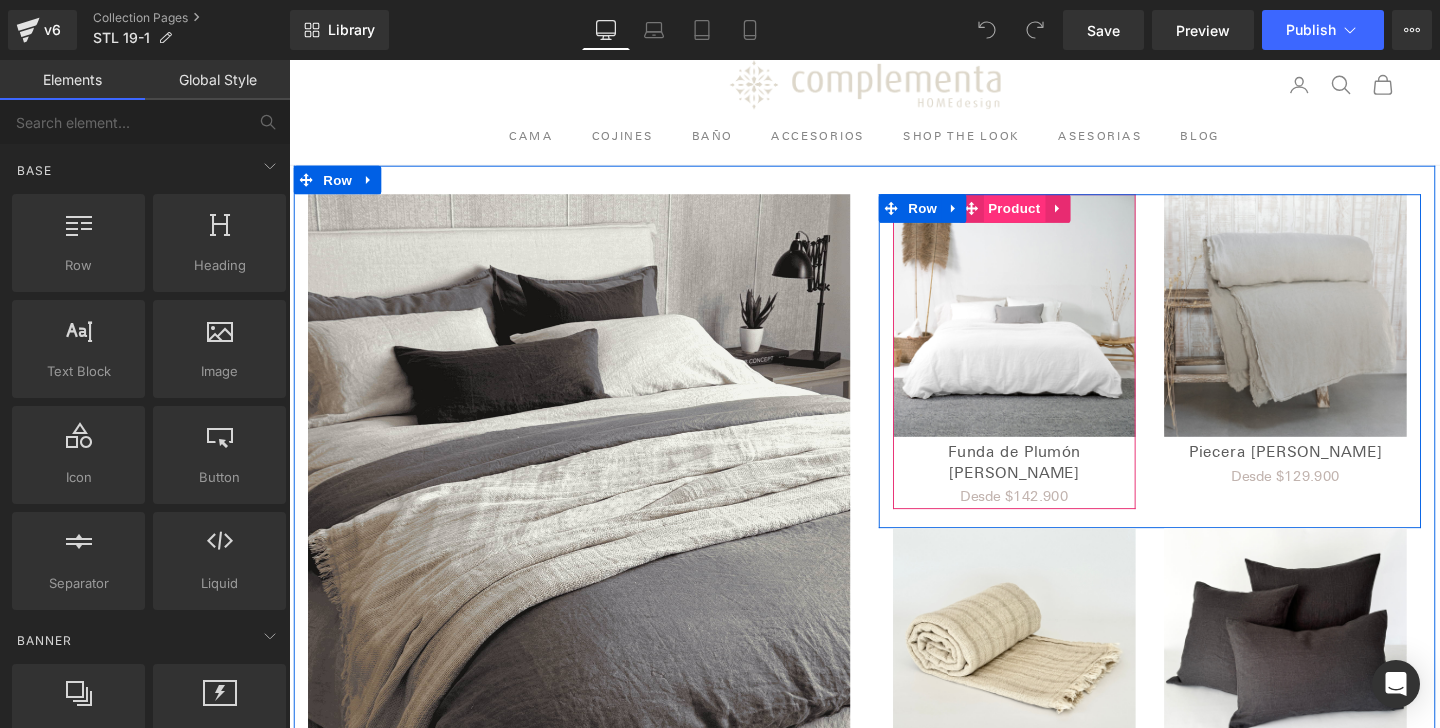 click on "Product" at bounding box center (1051, 216) 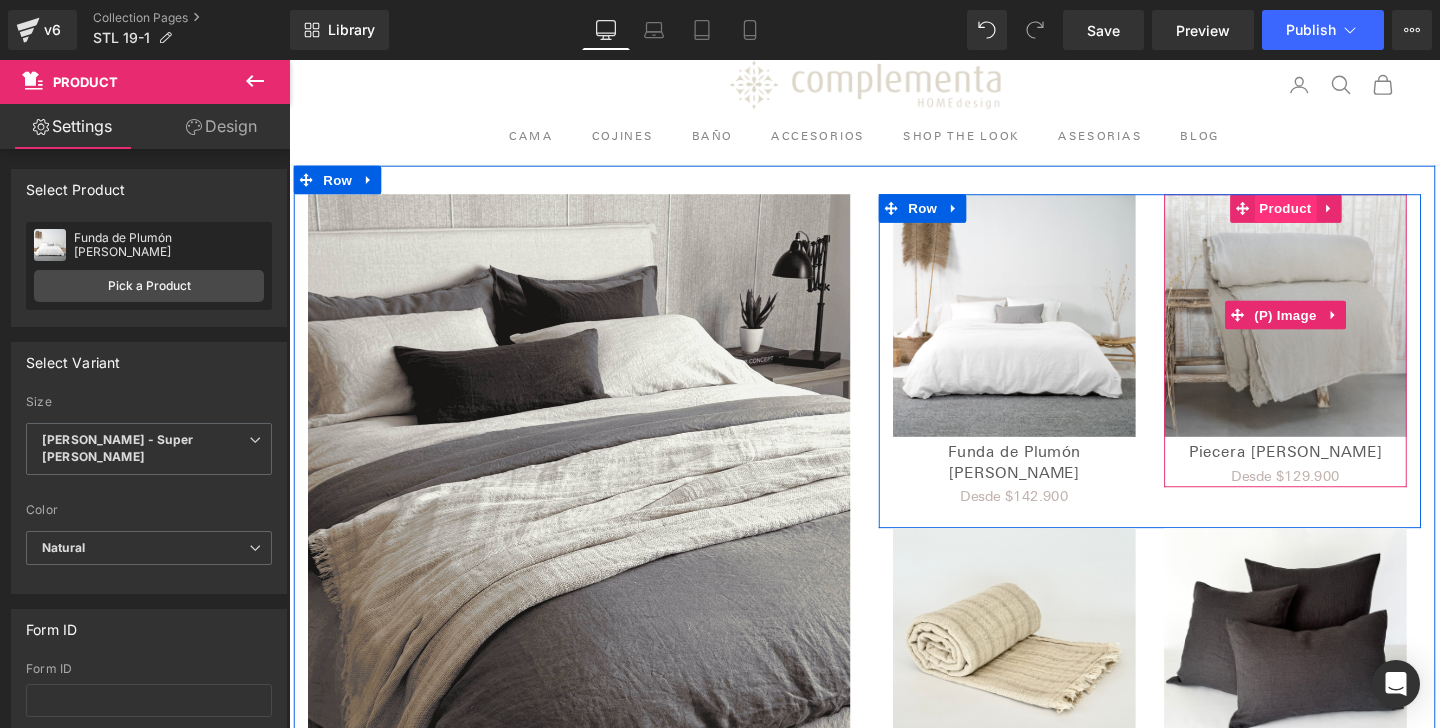 click on "Product" at bounding box center [1336, 216] 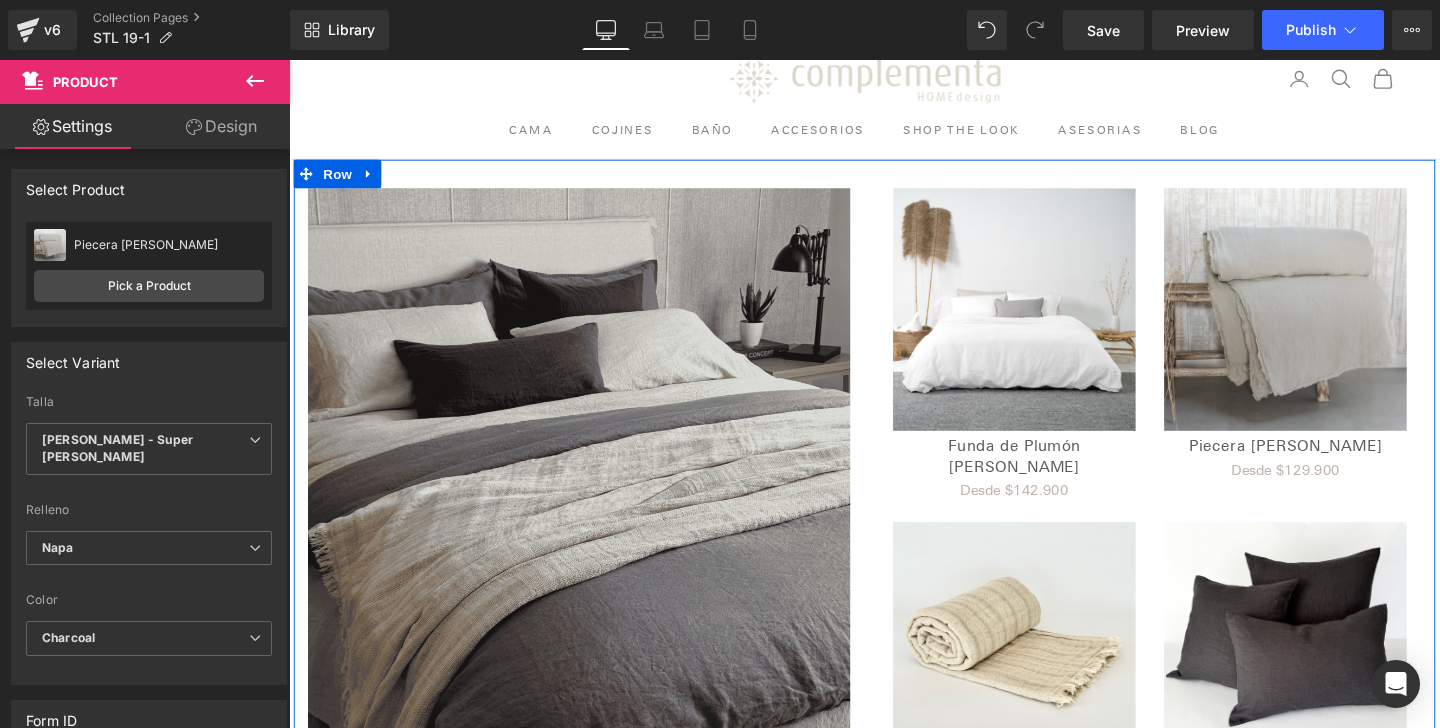 scroll, scrollTop: 0, scrollLeft: 0, axis: both 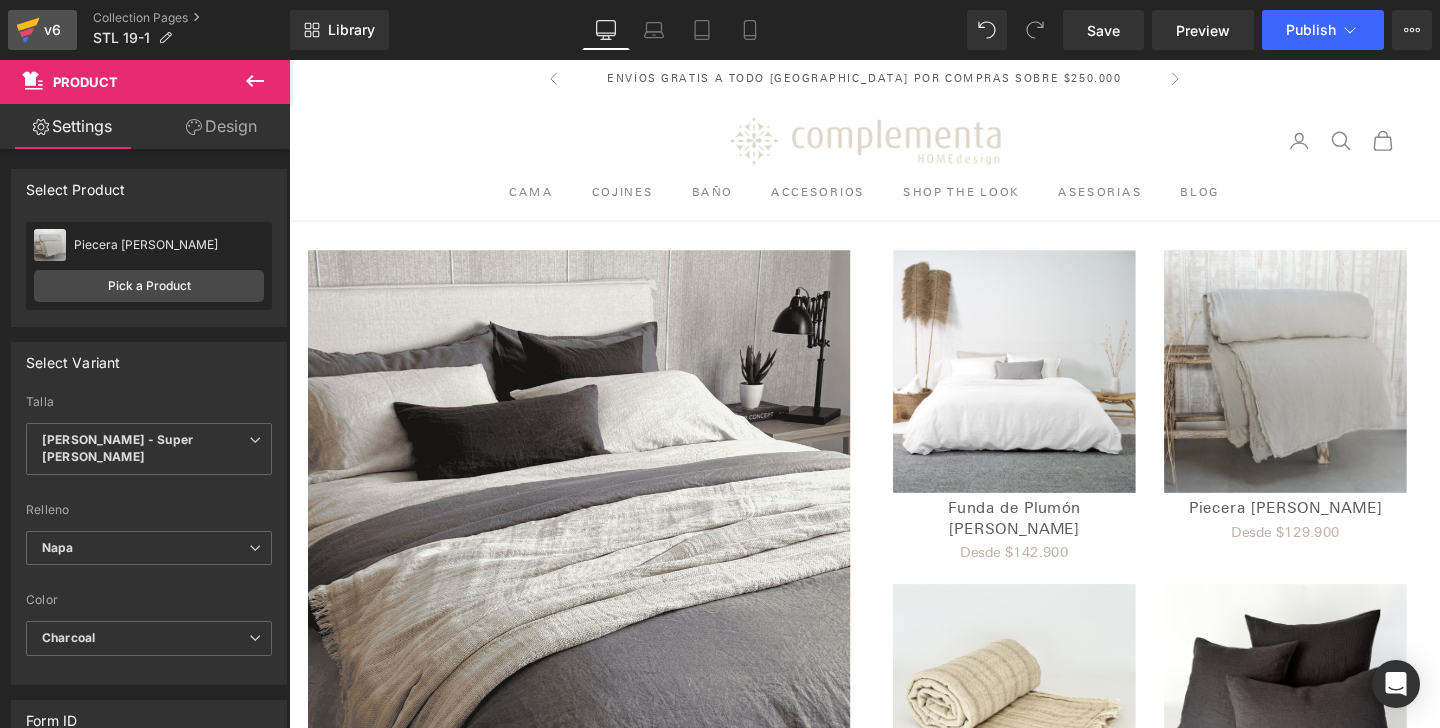 click 